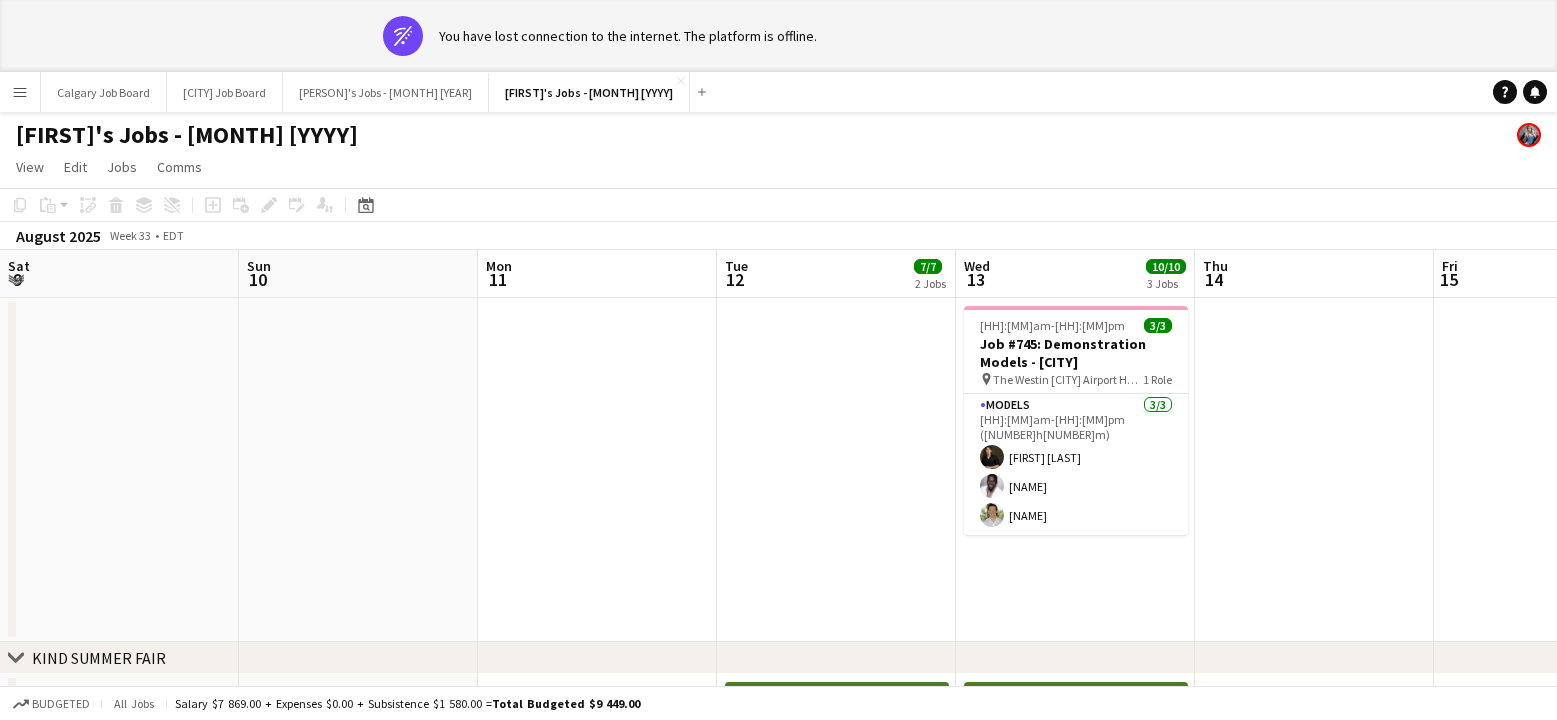 scroll, scrollTop: 0, scrollLeft: 0, axis: both 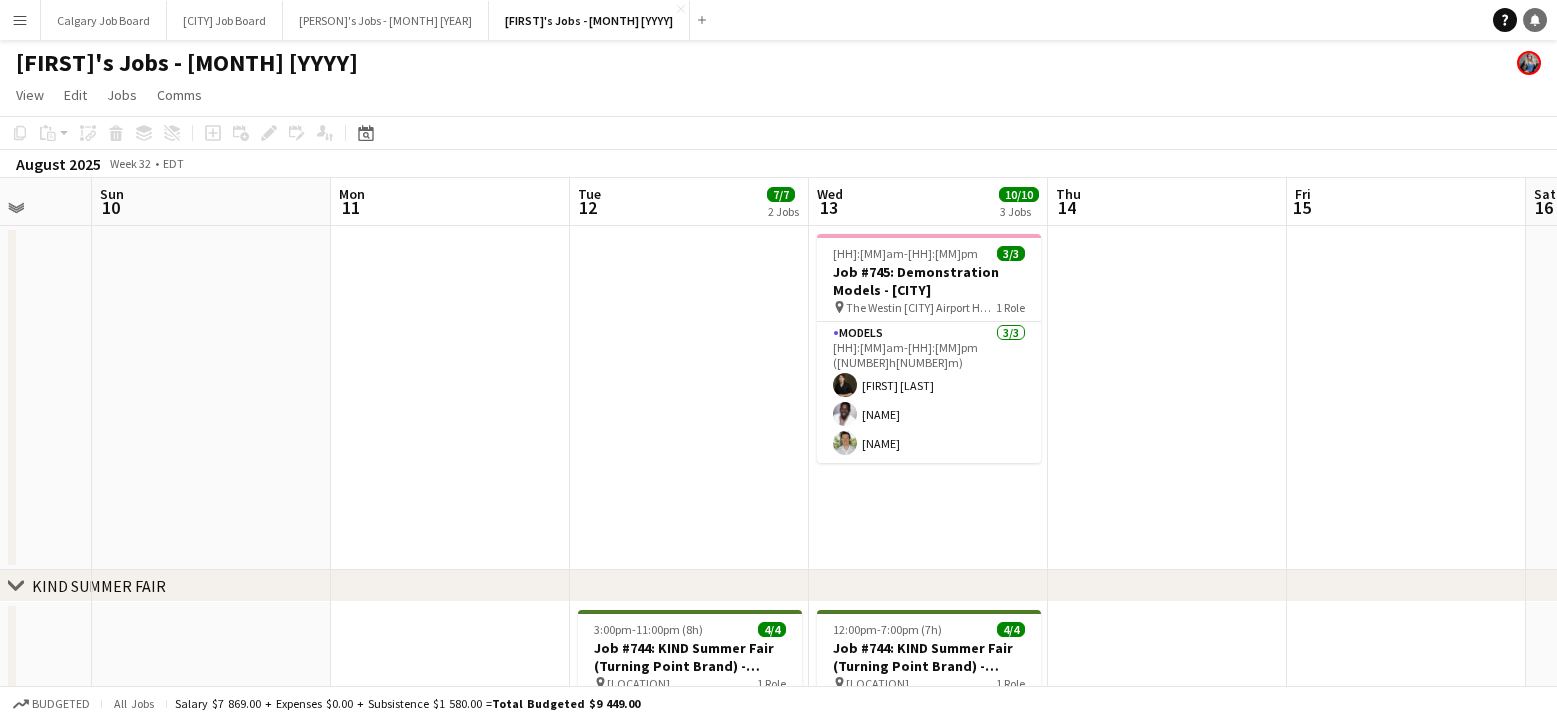 click 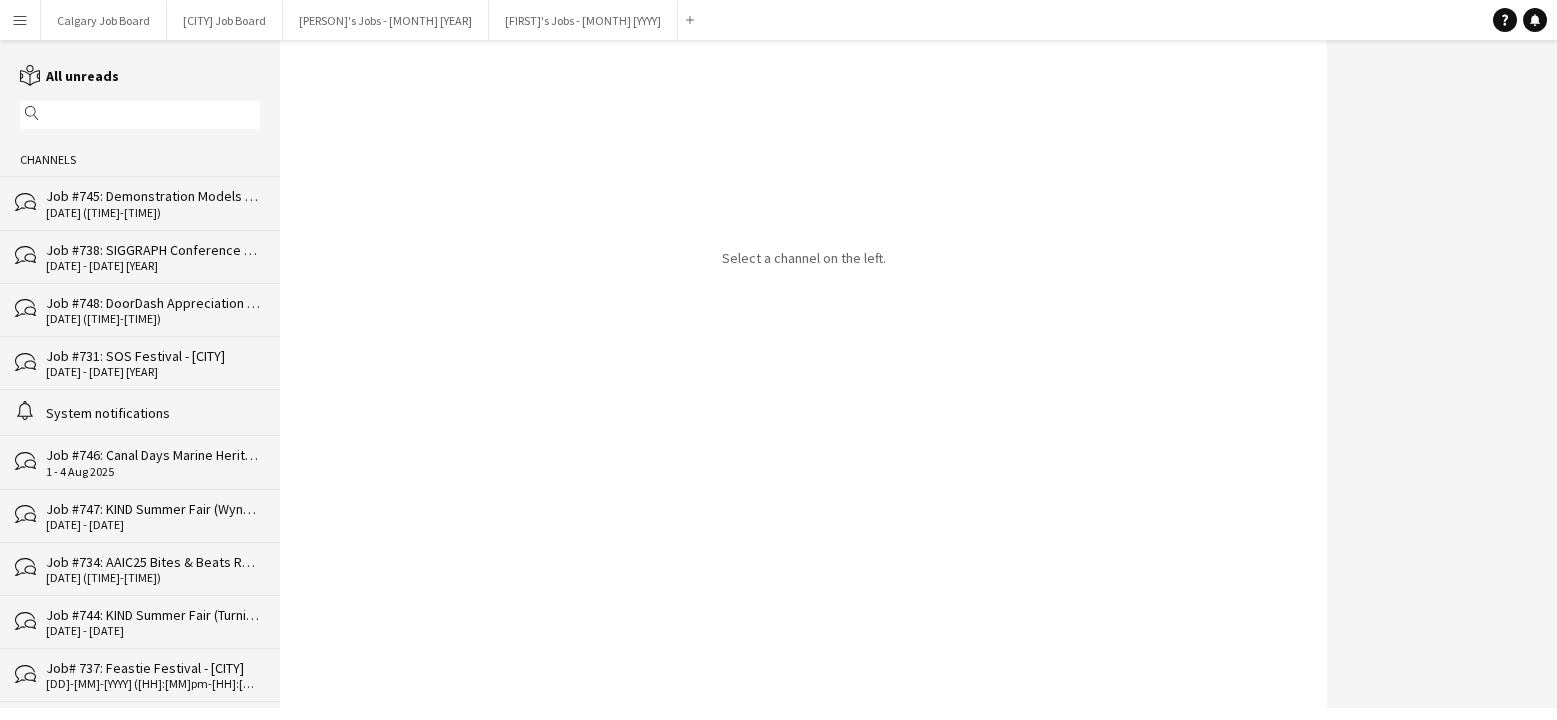 click on "[DATE] ([TIME]-[TIME])" 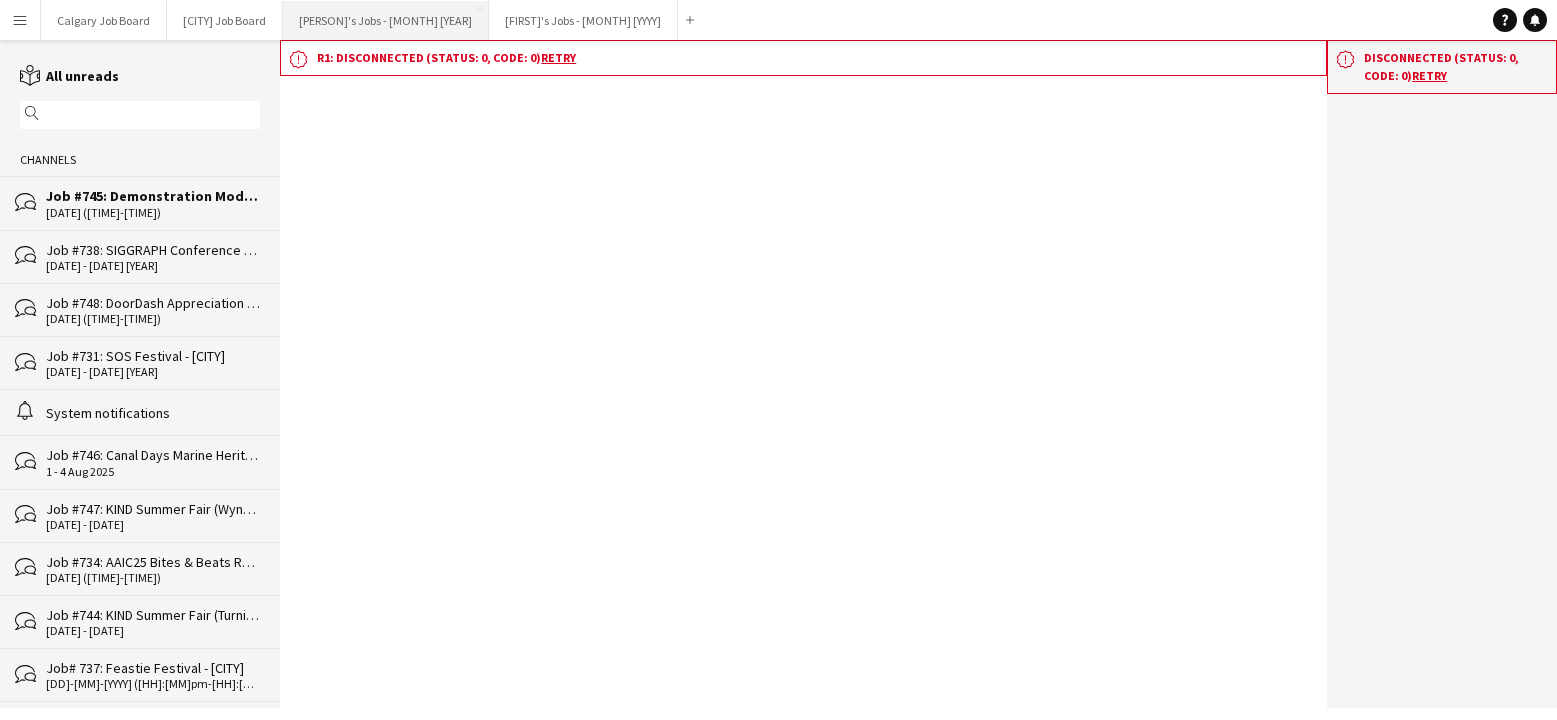 click on "[FIRST]'s Jobs - [MONTH] [YEAR]
Close" at bounding box center [386, 20] 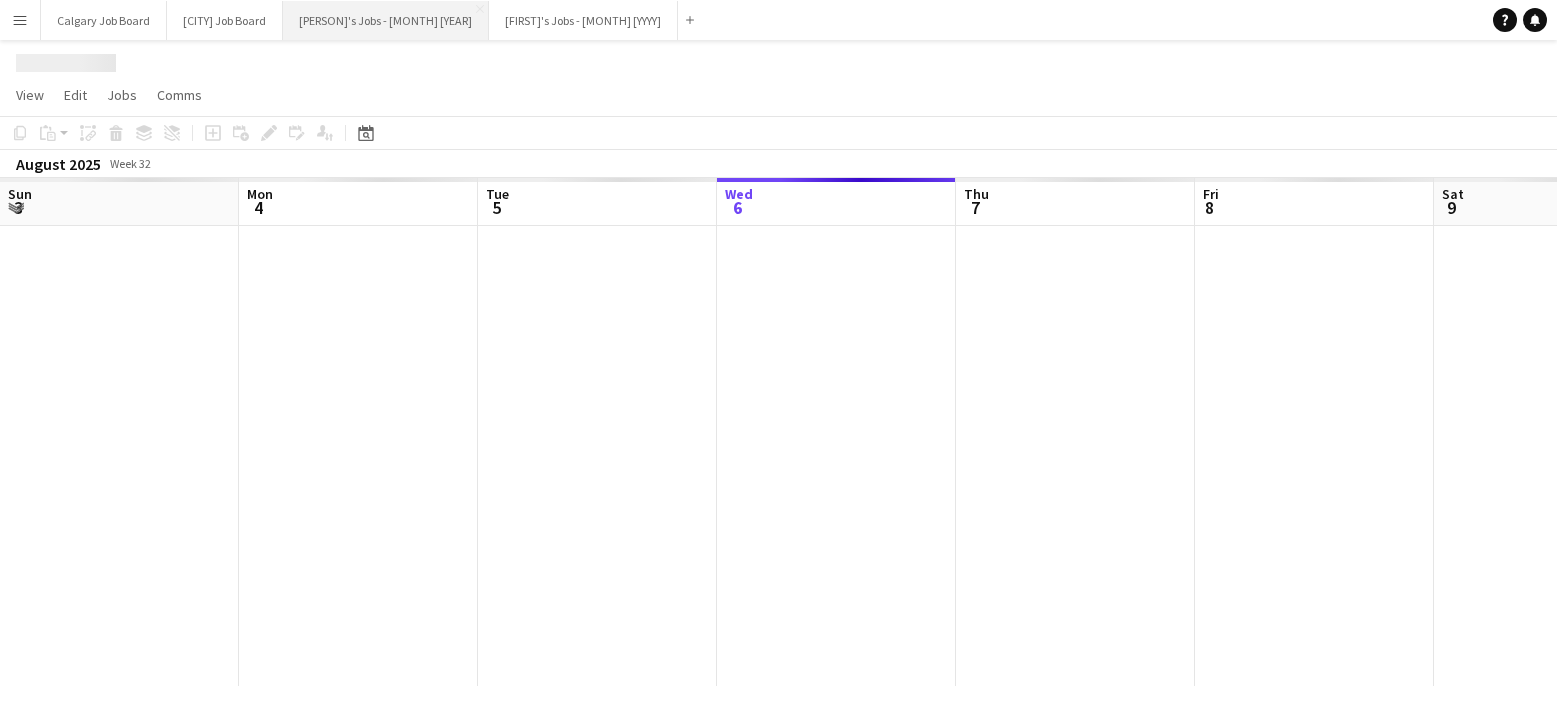 scroll, scrollTop: 0, scrollLeft: 523, axis: horizontal 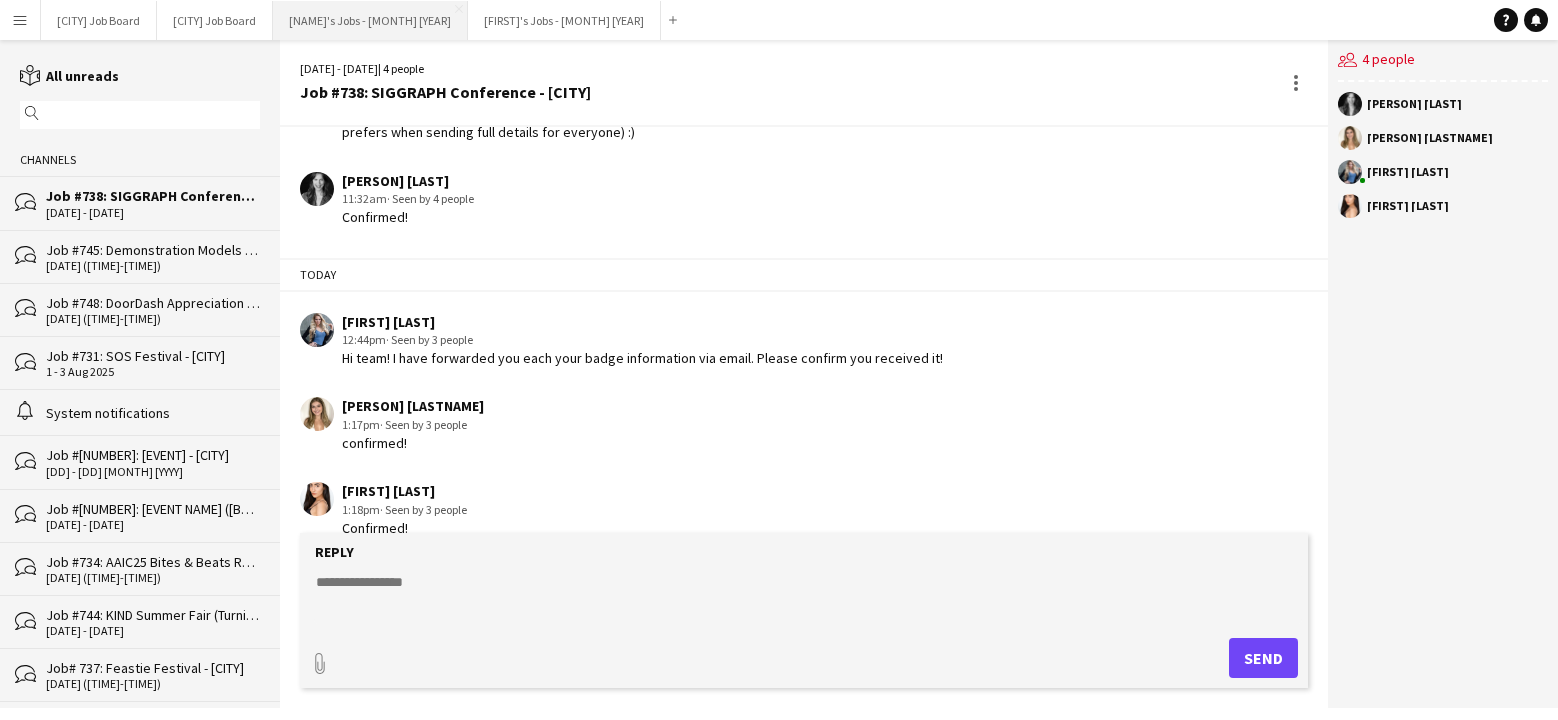 click on "[FIRST]'s Jobs - [MONTH] [YEAR]
Close" at bounding box center (370, 20) 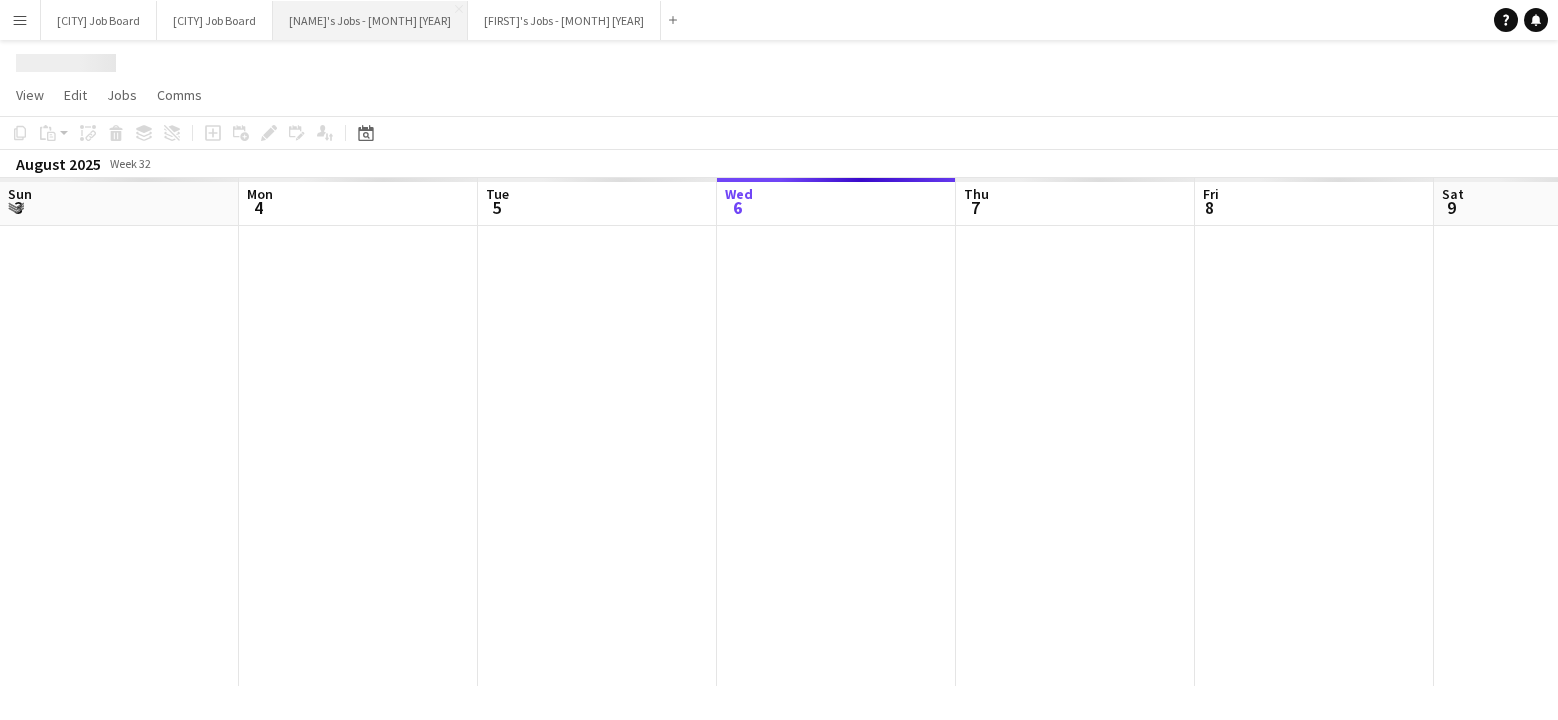 scroll, scrollTop: 0, scrollLeft: 523, axis: horizontal 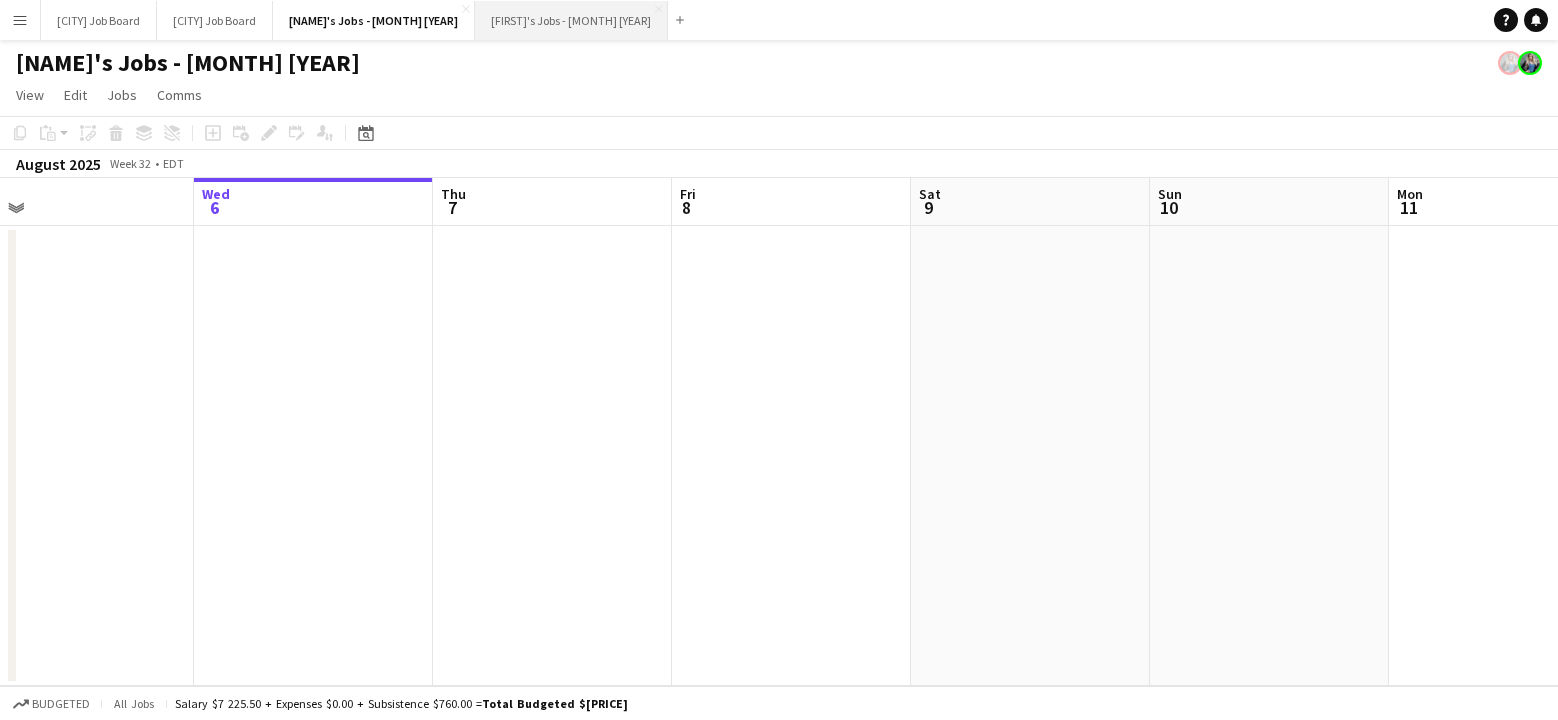 click on "[PERSON]'s Jobs - August [YEAR]
Close" at bounding box center [571, 20] 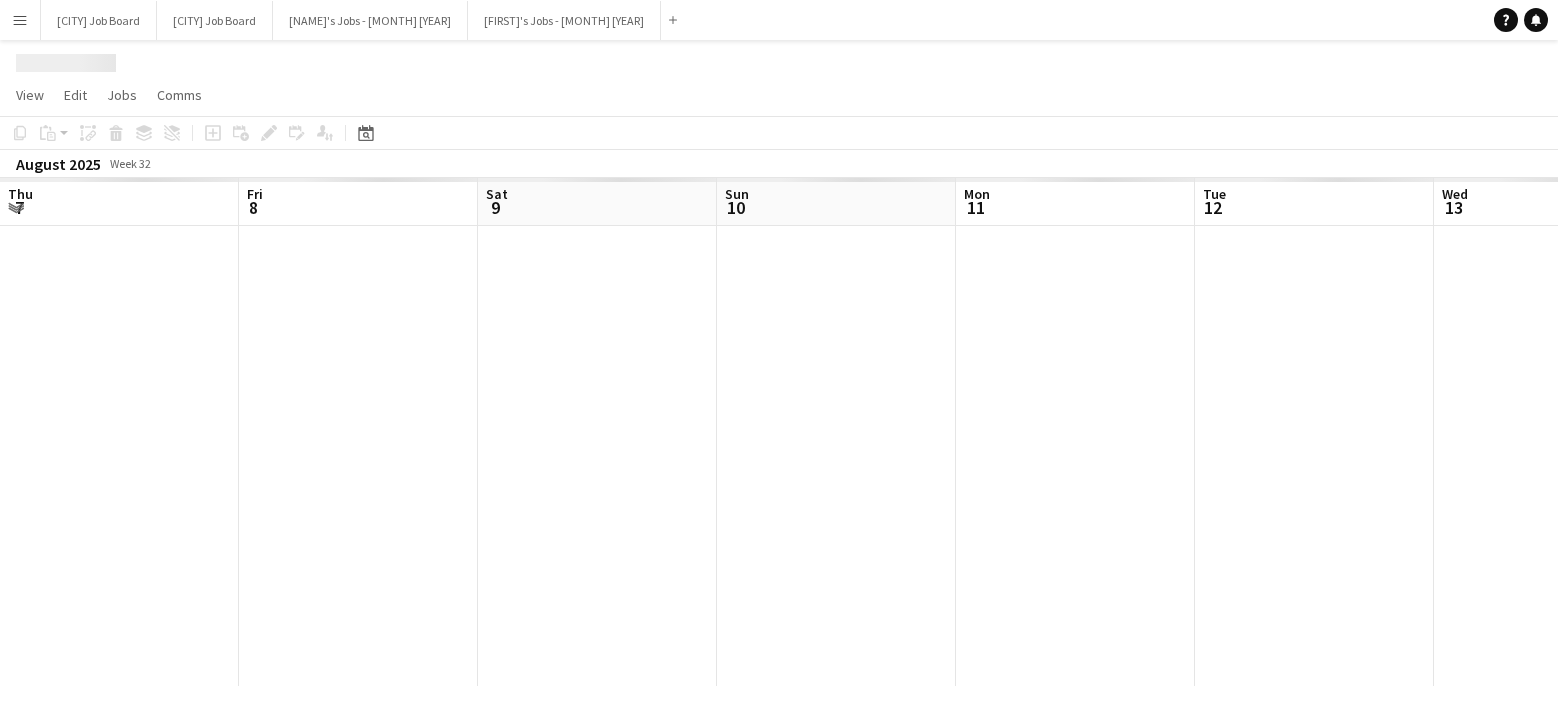 scroll, scrollTop: 0, scrollLeft: 625, axis: horizontal 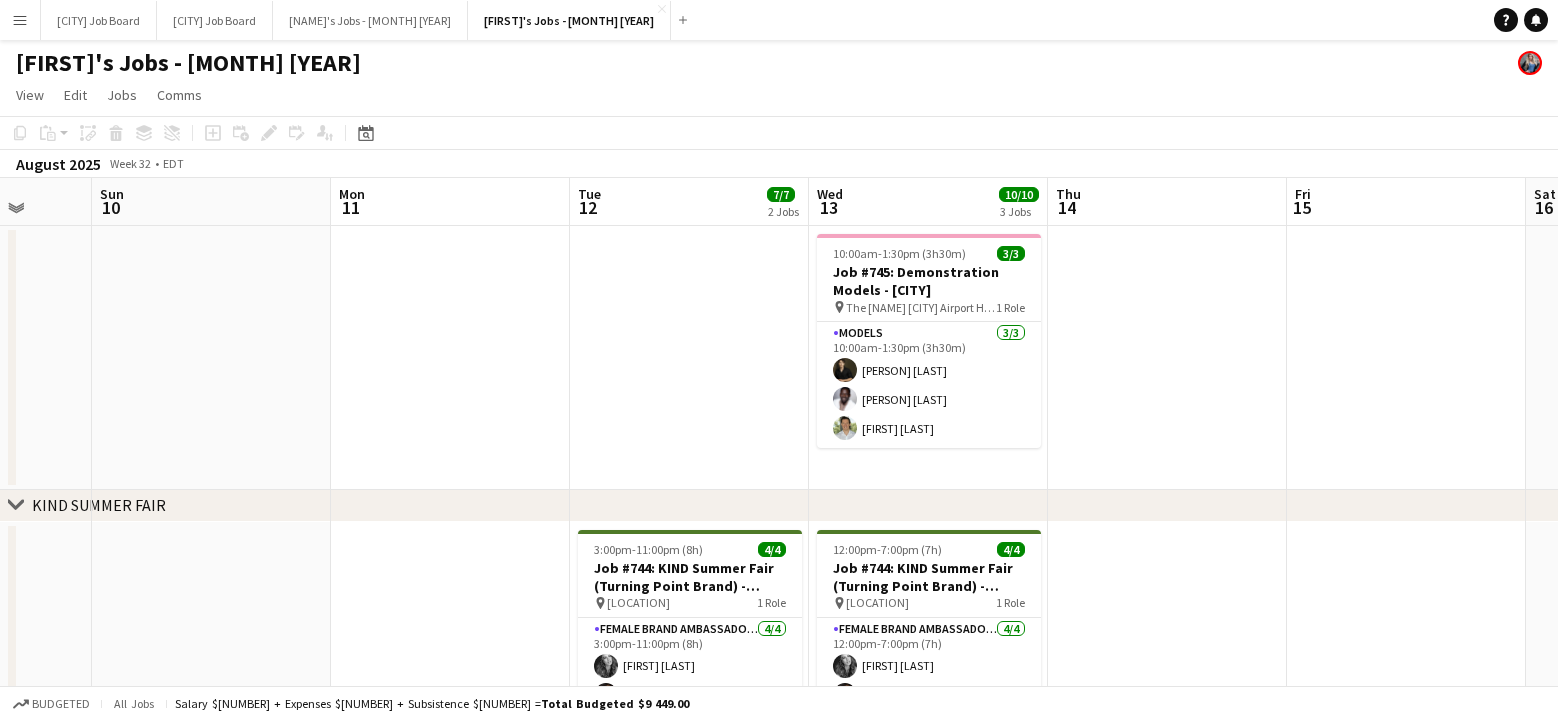 click on "Menu" at bounding box center [20, 20] 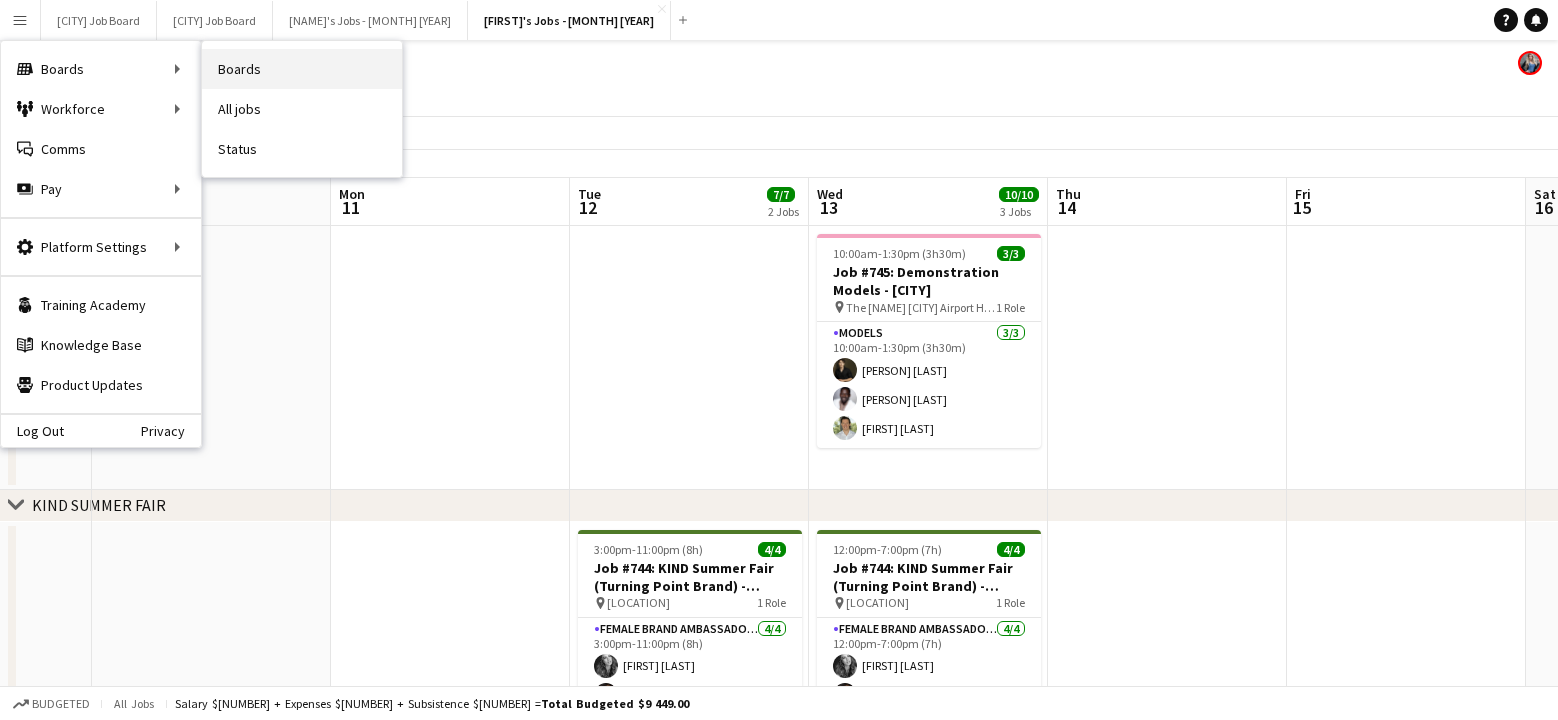 click on "Boards" at bounding box center [302, 69] 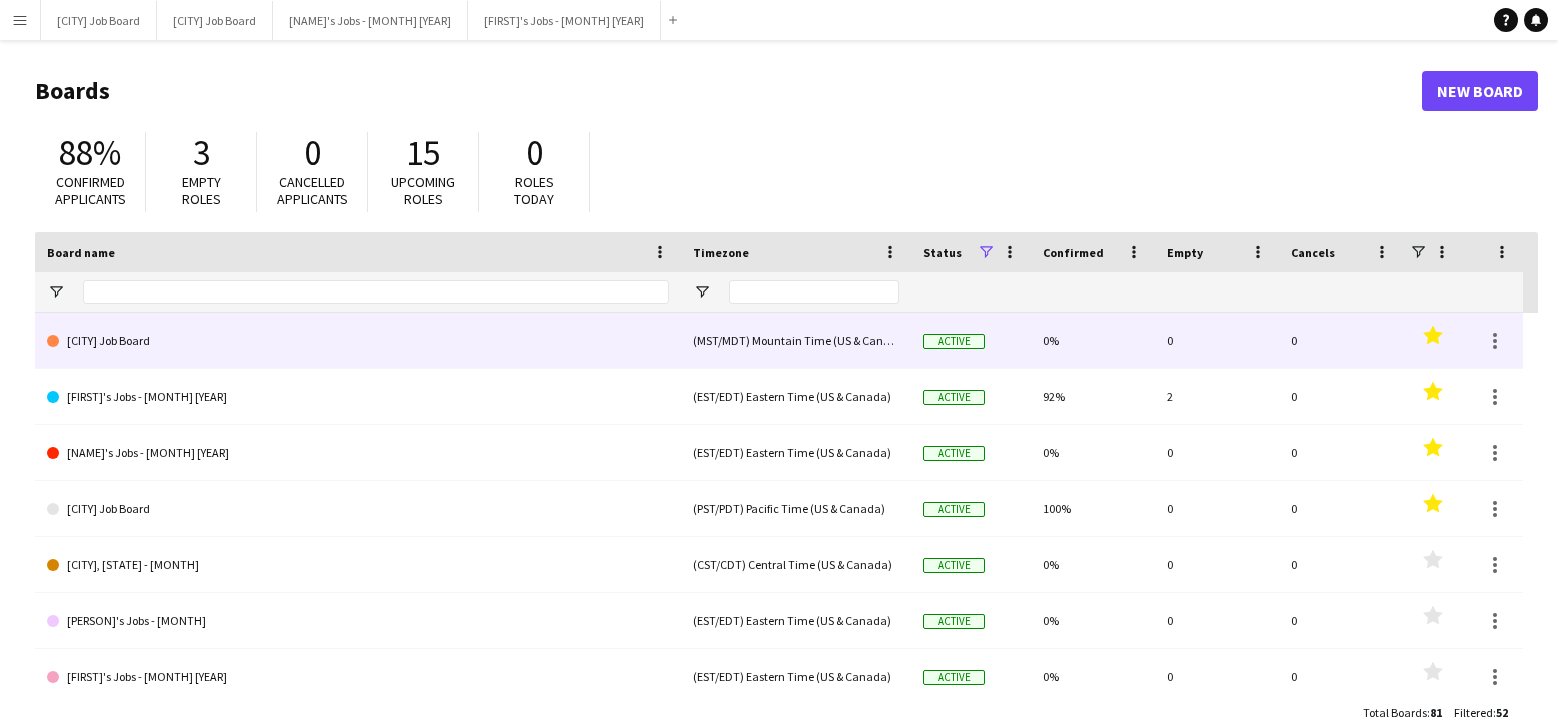scroll, scrollTop: 185, scrollLeft: 0, axis: vertical 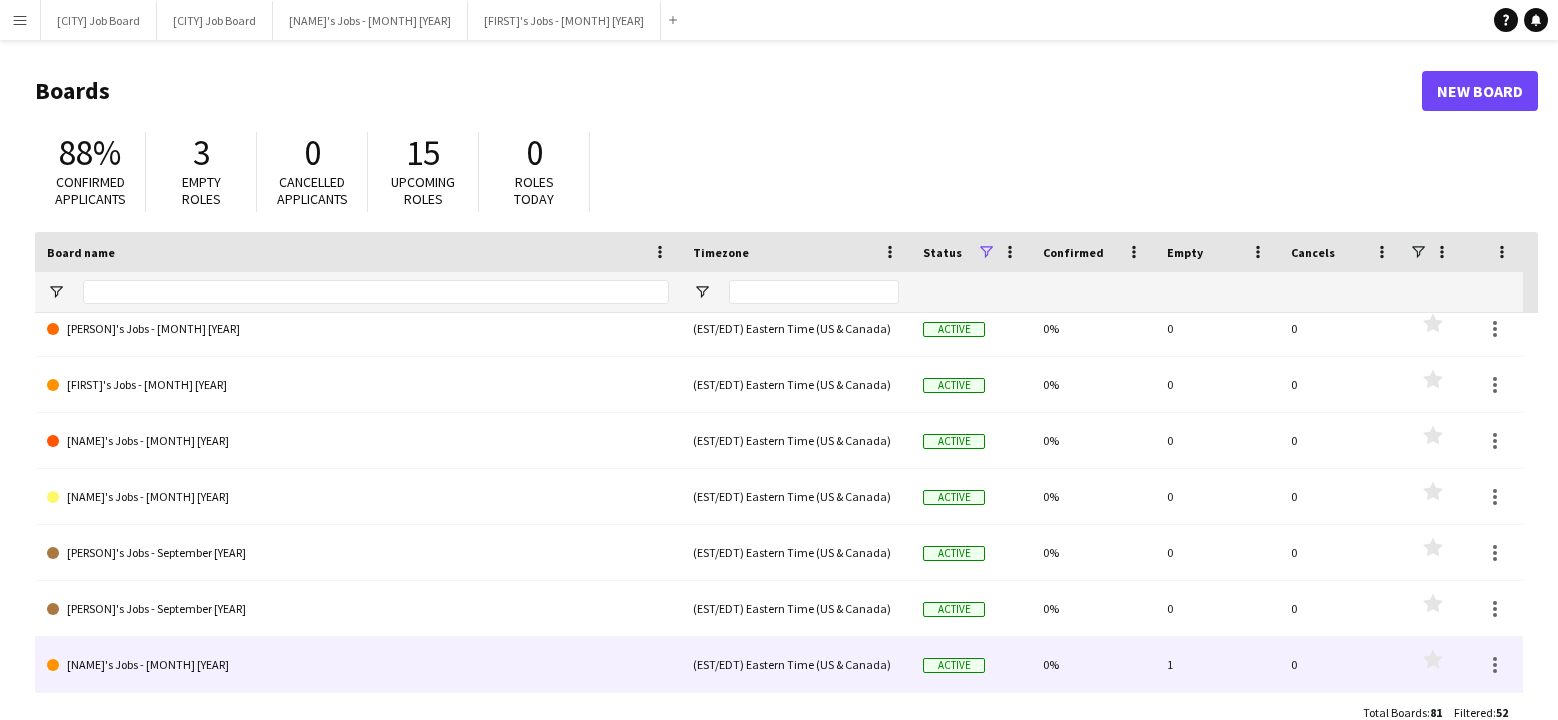 click on "[NAME]'s Jobs - [MONTH] [YEAR]" 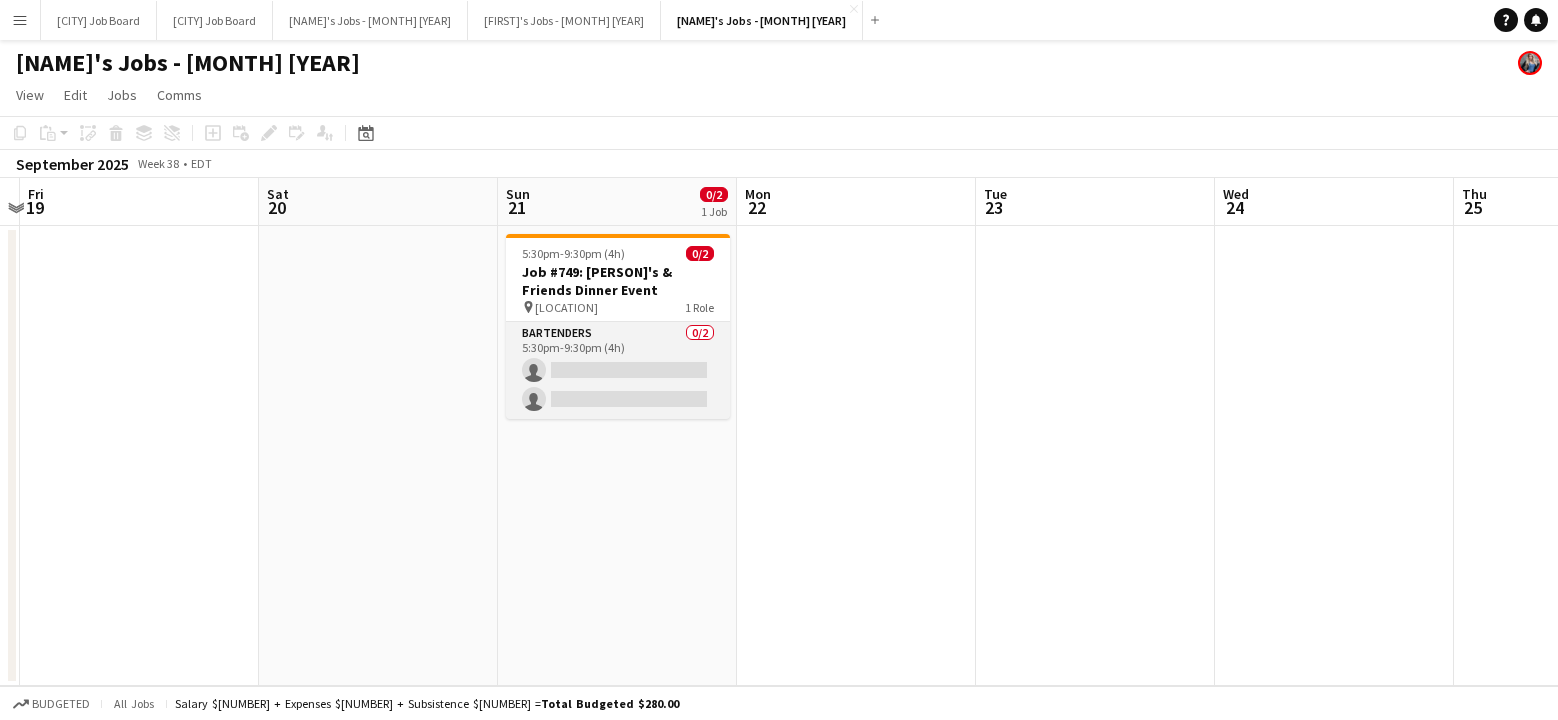click on "Bartenders   0/2   [TIME]-[TIME] ([DURATION])
single-neutral-actions
single-neutral-actions" at bounding box center (618, 370) 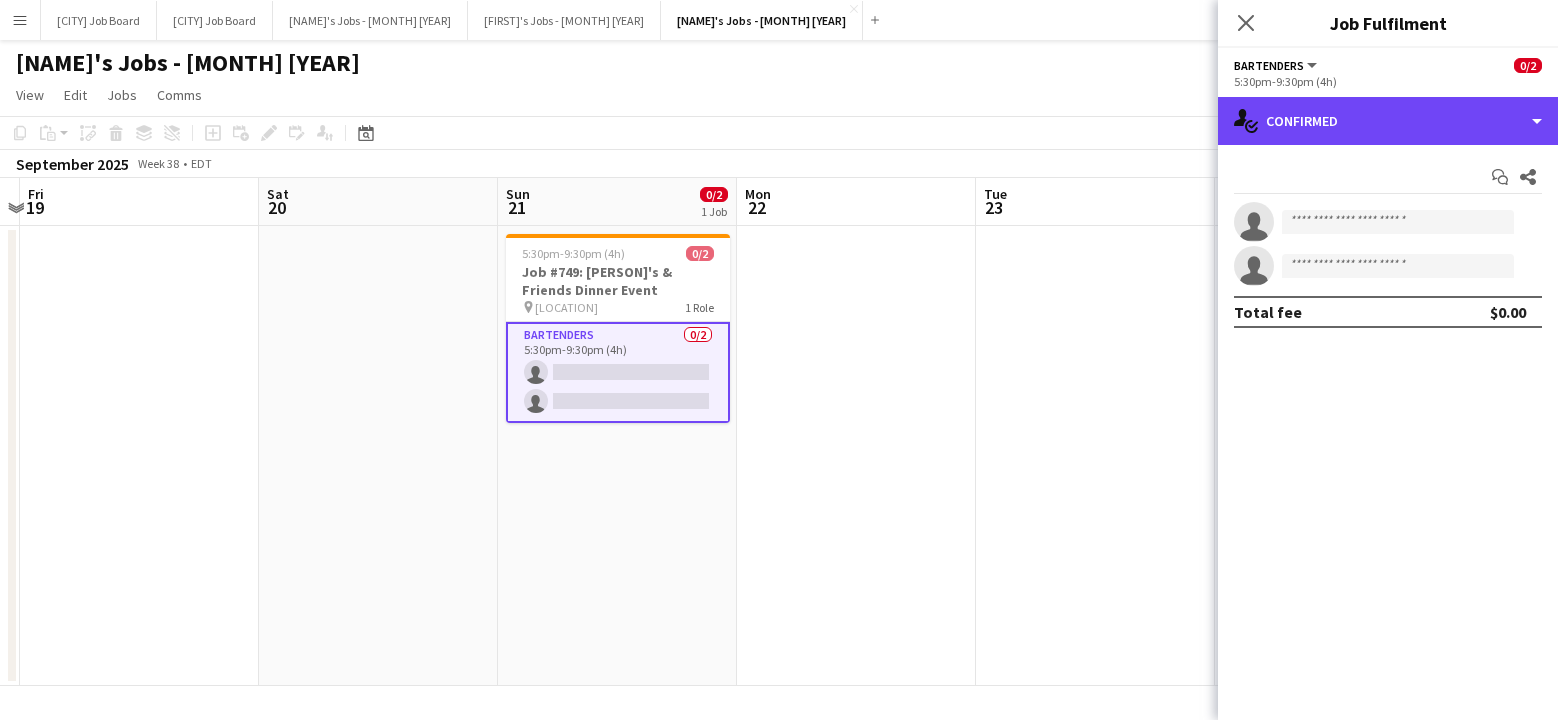 drag, startPoint x: 1459, startPoint y: 117, endPoint x: 1431, endPoint y: 324, distance: 208.88513 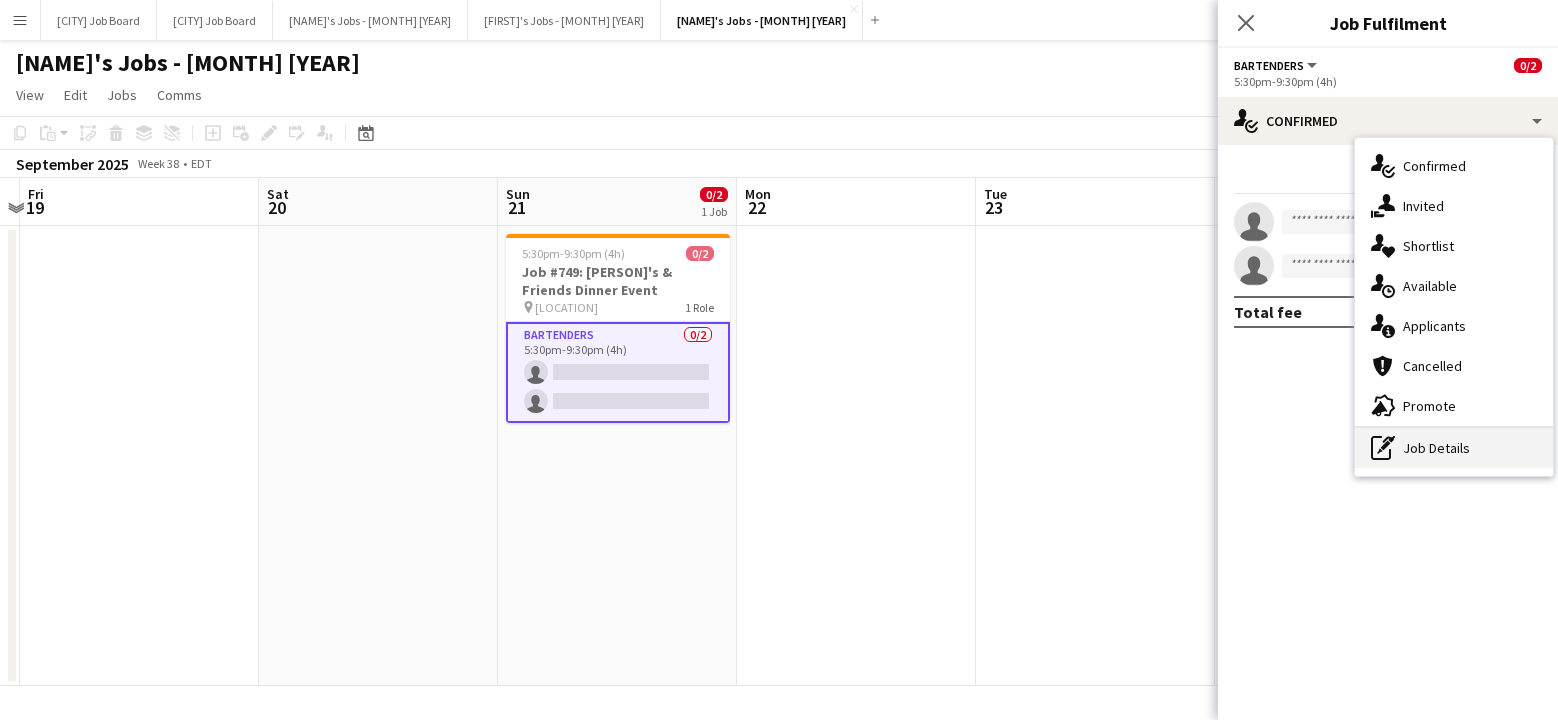 click on "pen-write
Job Details" at bounding box center [1454, 448] 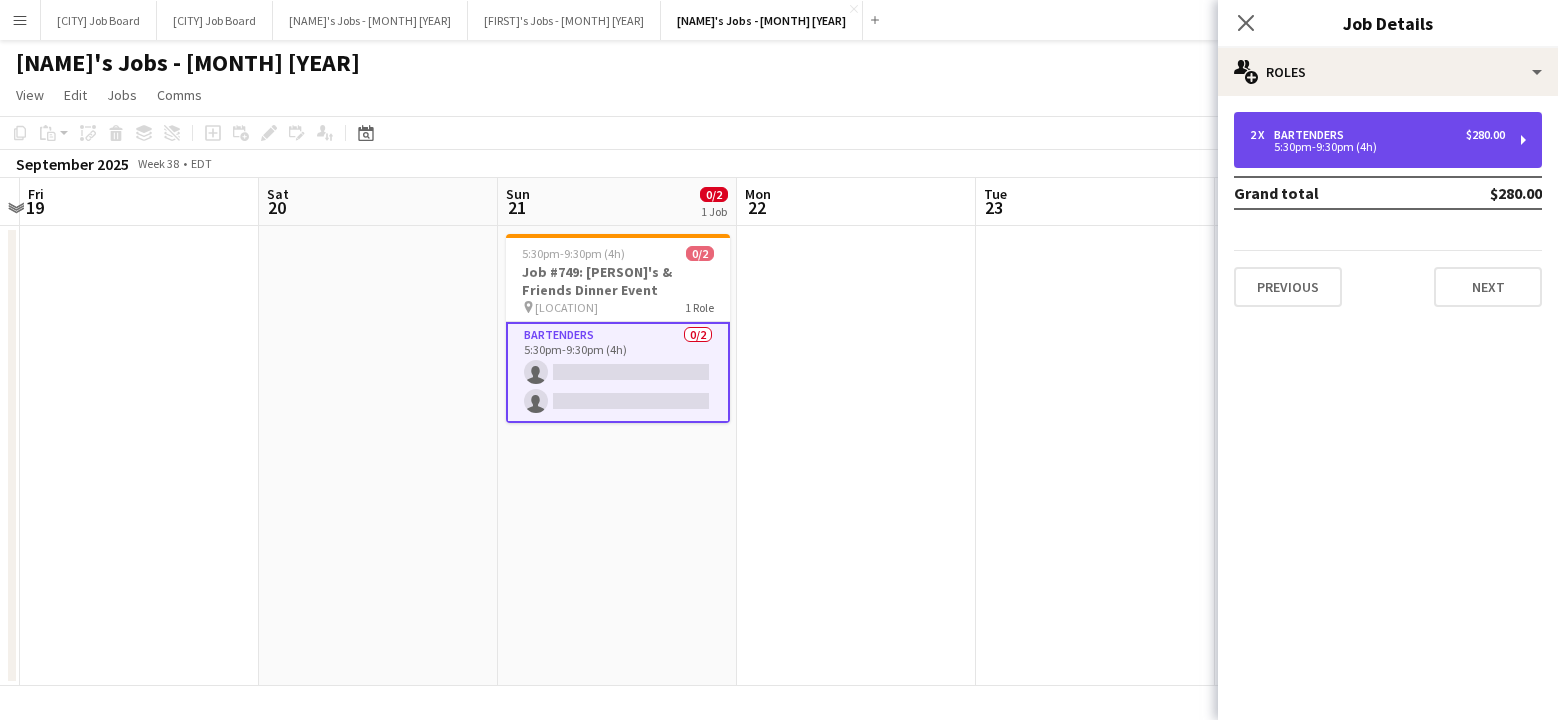 click on "5:30pm-9:30pm (4h)" at bounding box center (1377, 147) 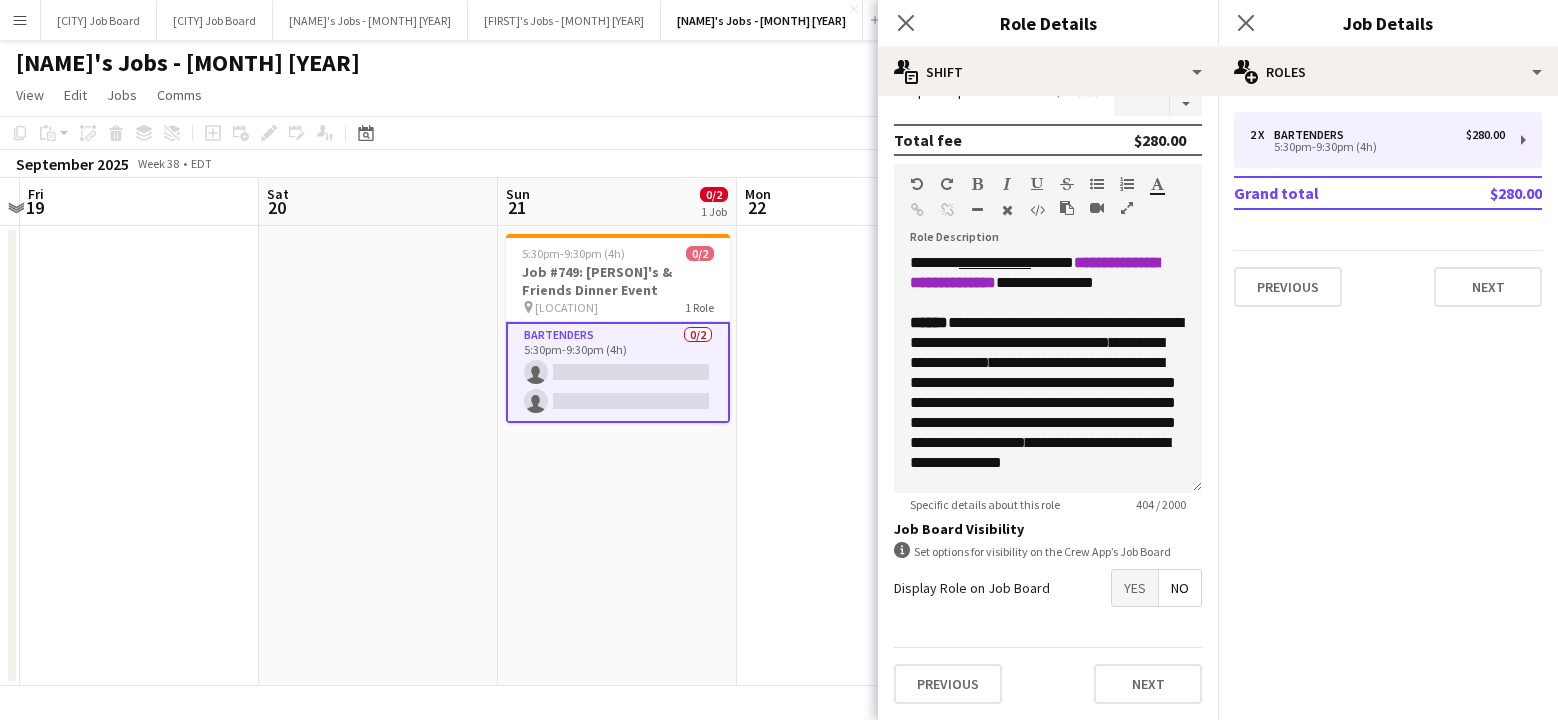 click on "Yes" at bounding box center (1135, 588) 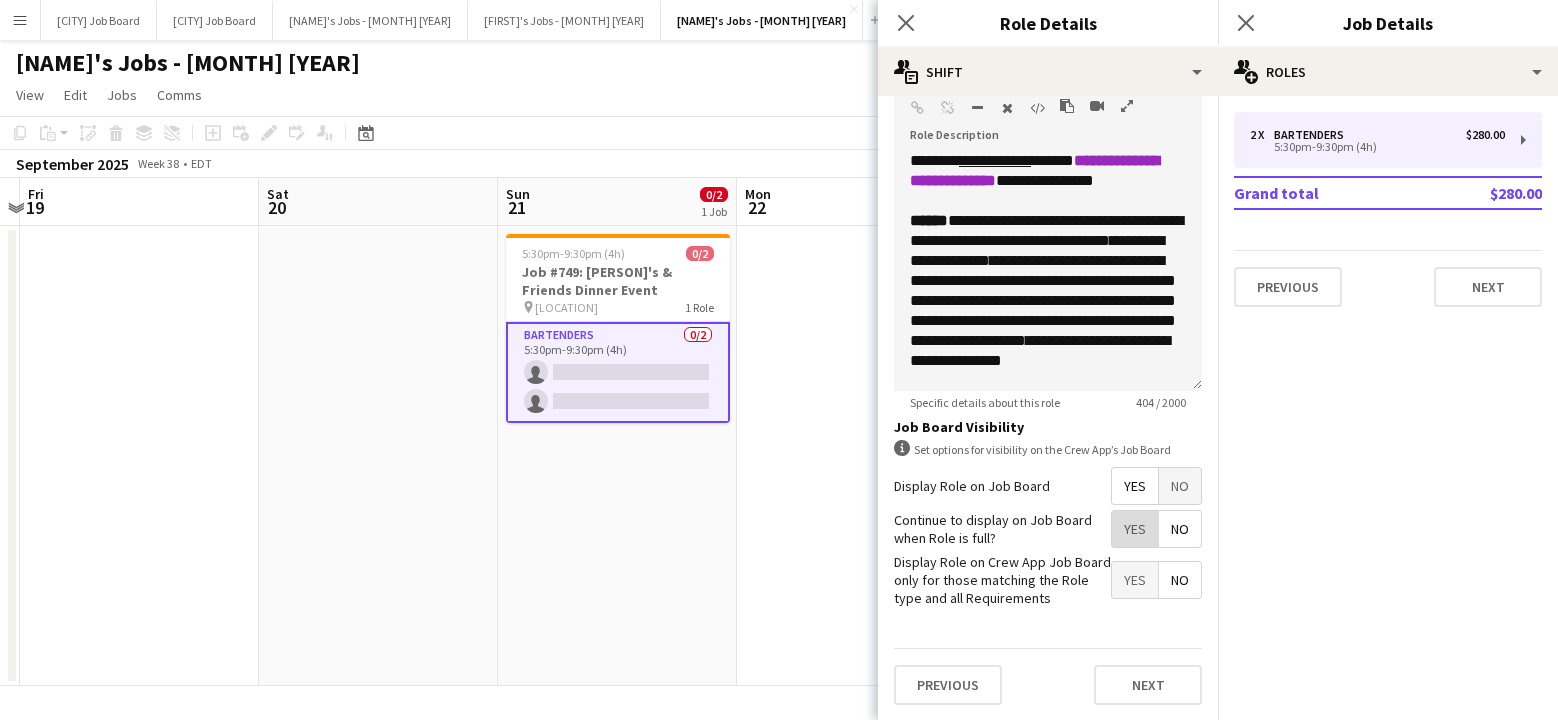 click on "Yes" at bounding box center [1135, 529] 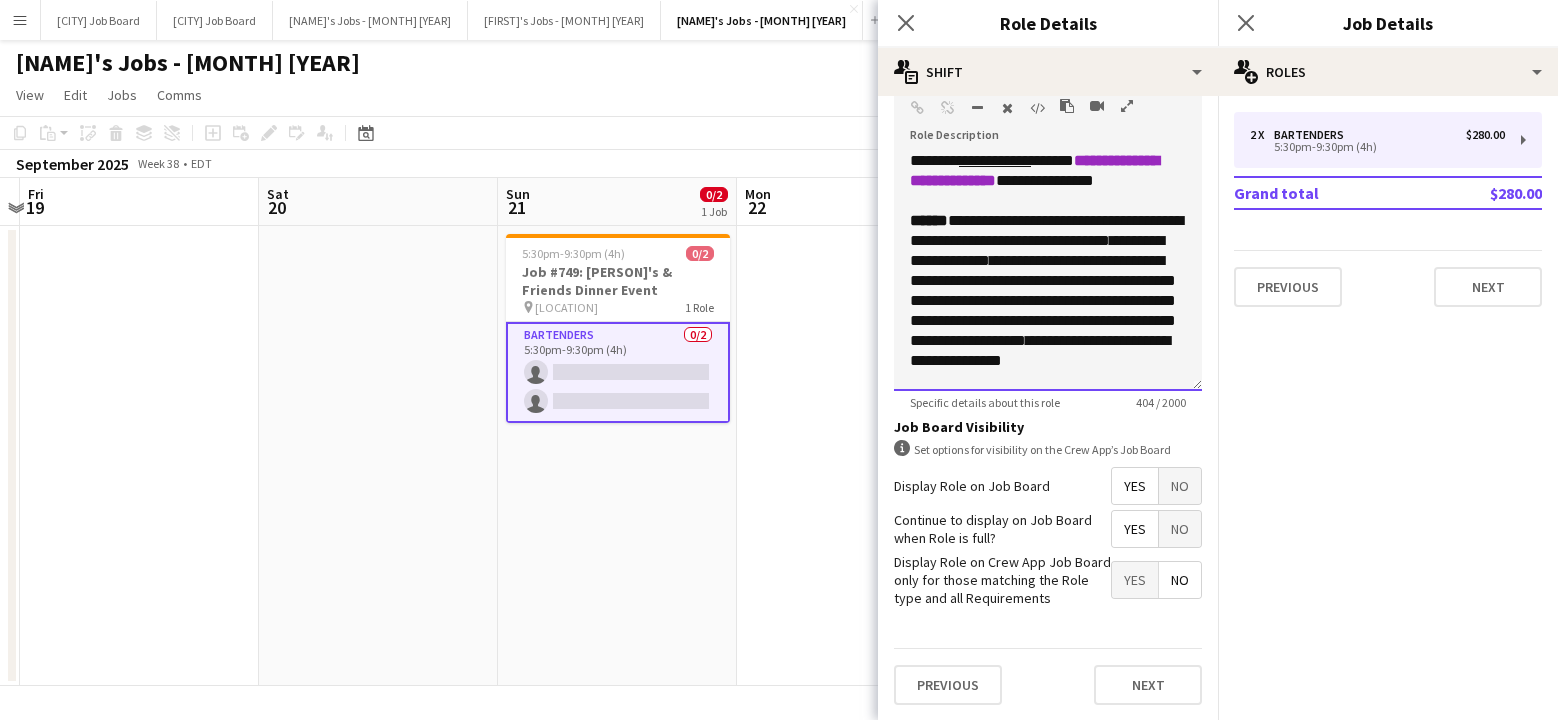click on "**********" at bounding box center [1043, 300] 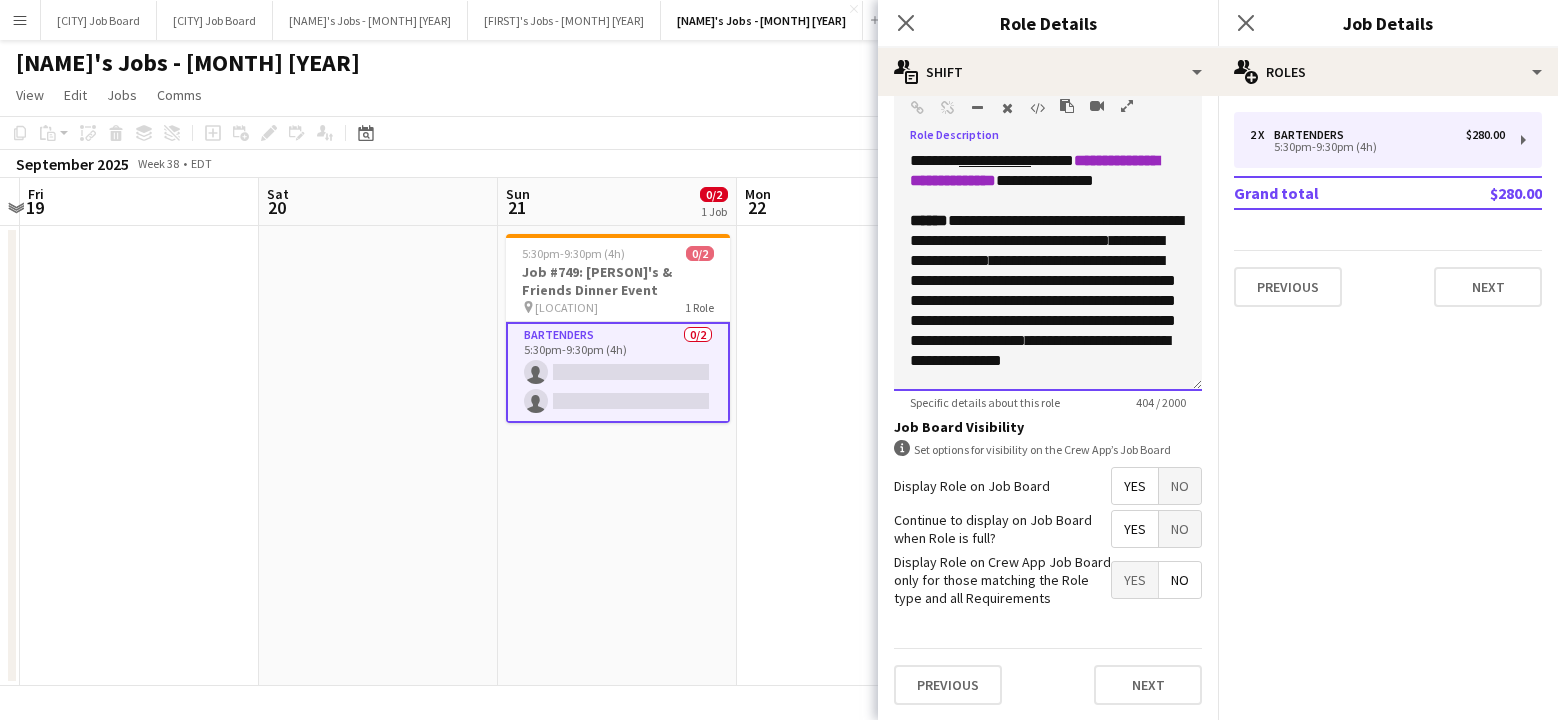 click on "**********" at bounding box center [1048, 291] 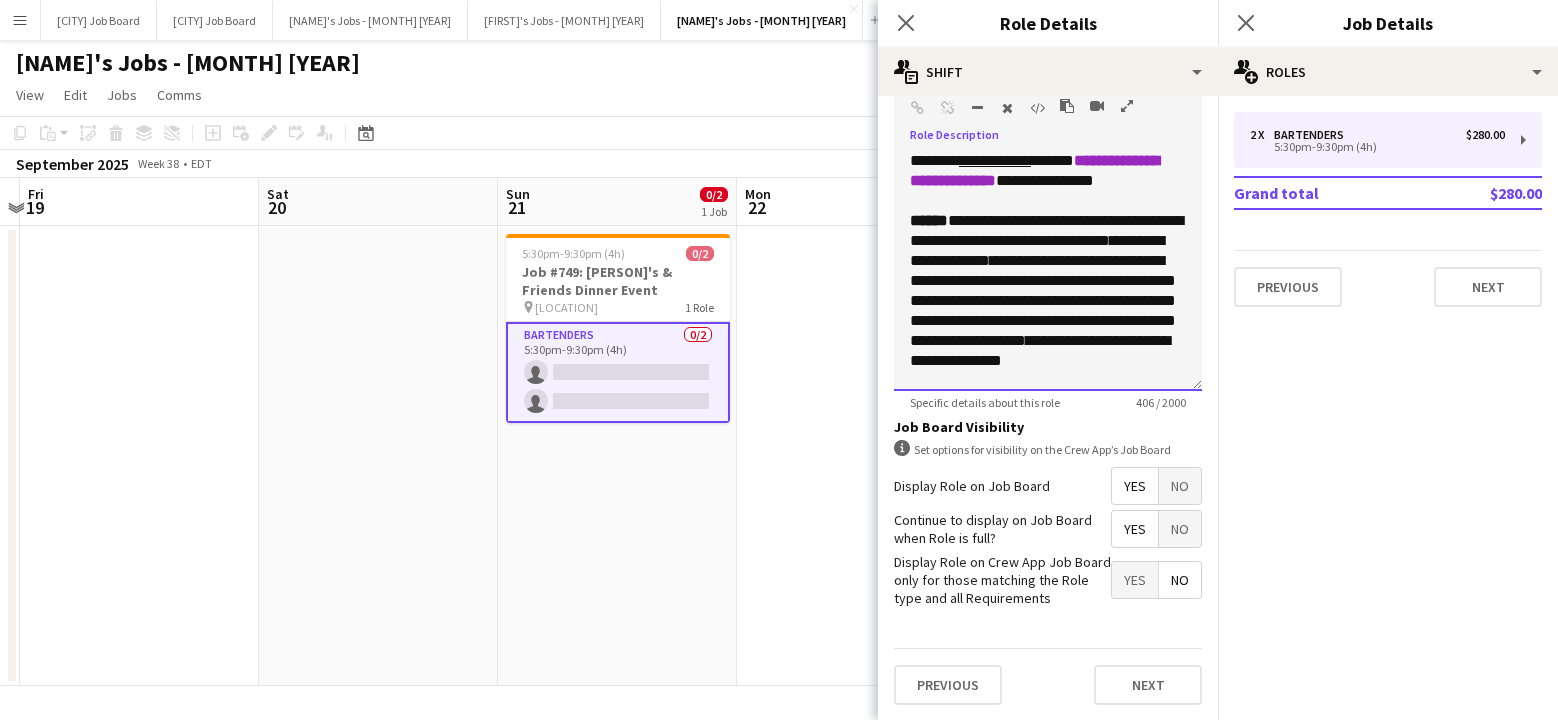 click on "**********" at bounding box center (1048, 271) 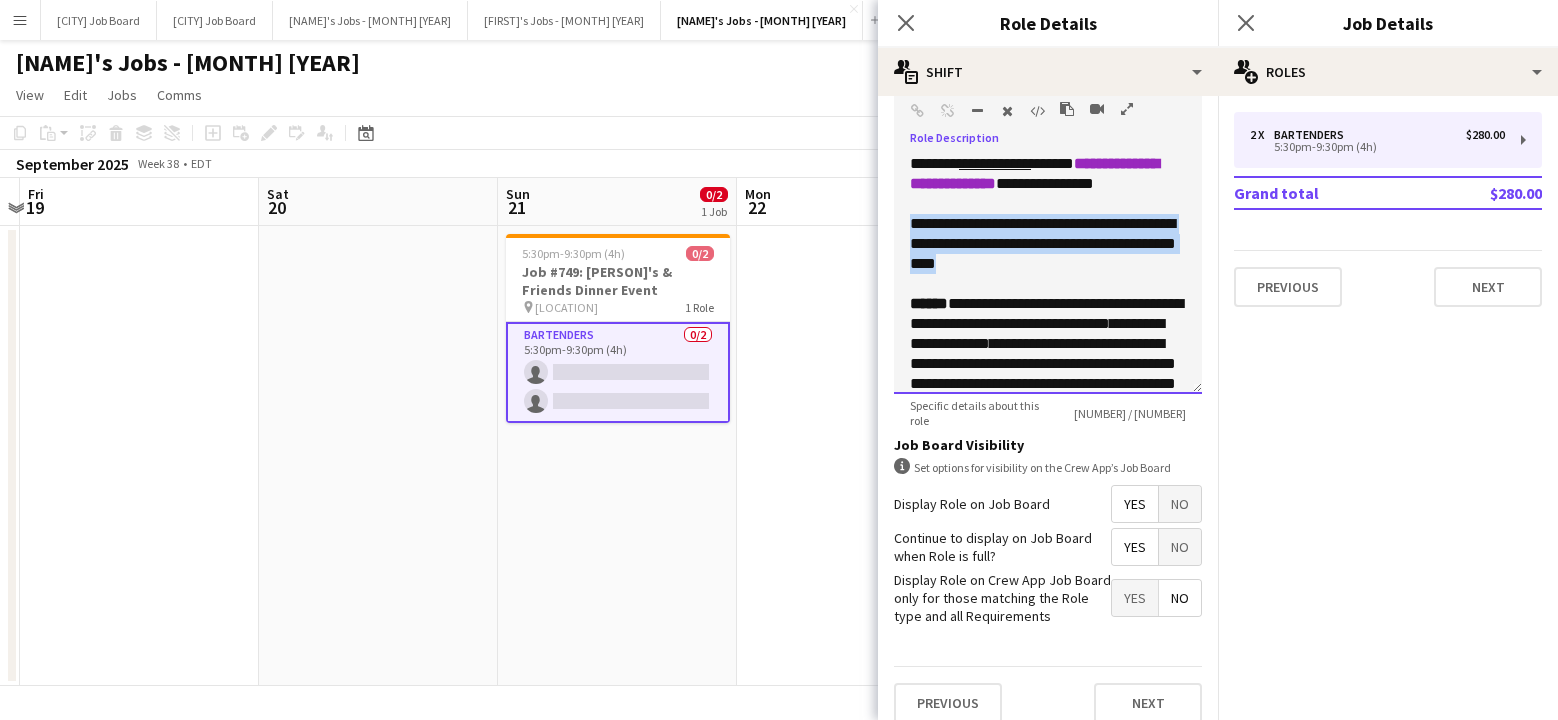 drag, startPoint x: 906, startPoint y: 222, endPoint x: 1017, endPoint y: 229, distance: 111.220505 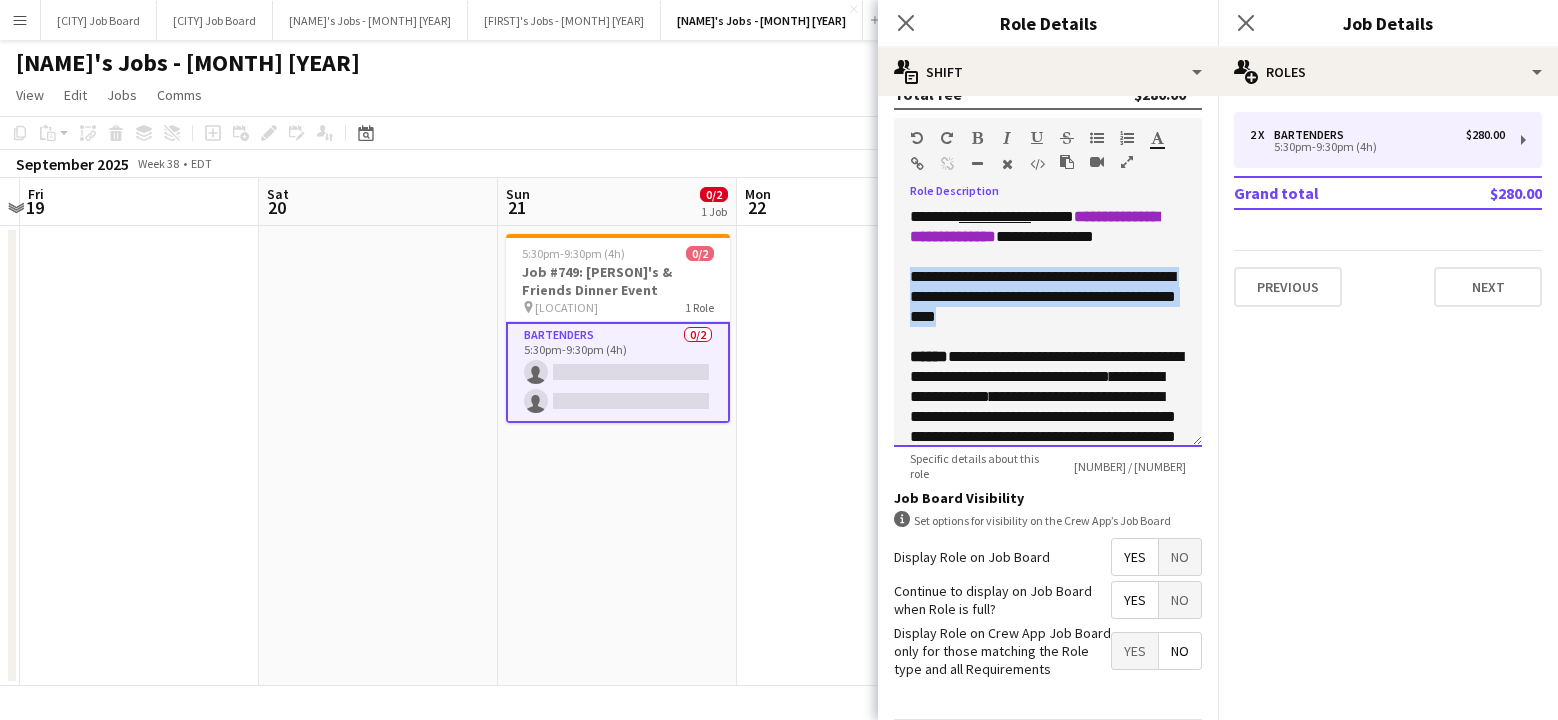 click at bounding box center (940, 142) 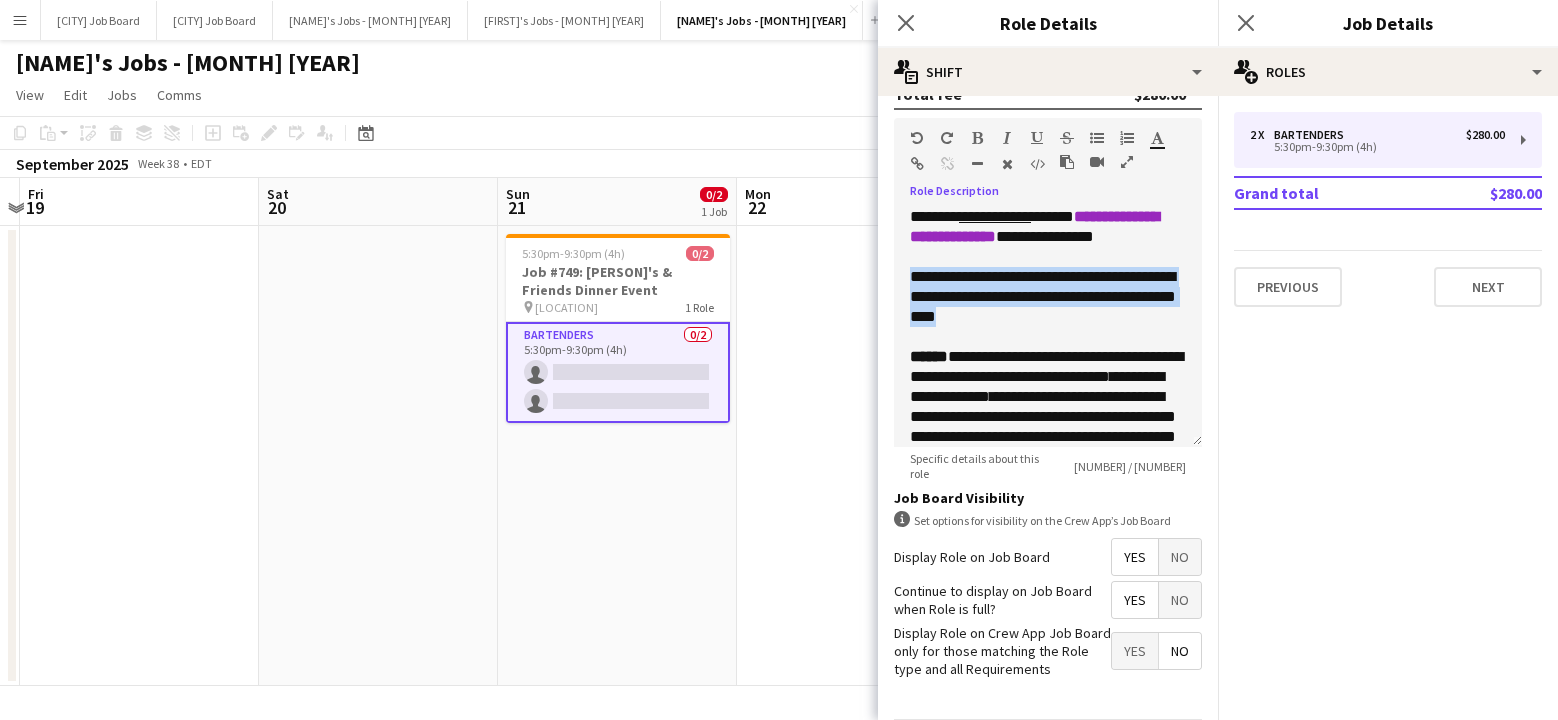 click at bounding box center [977, 138] 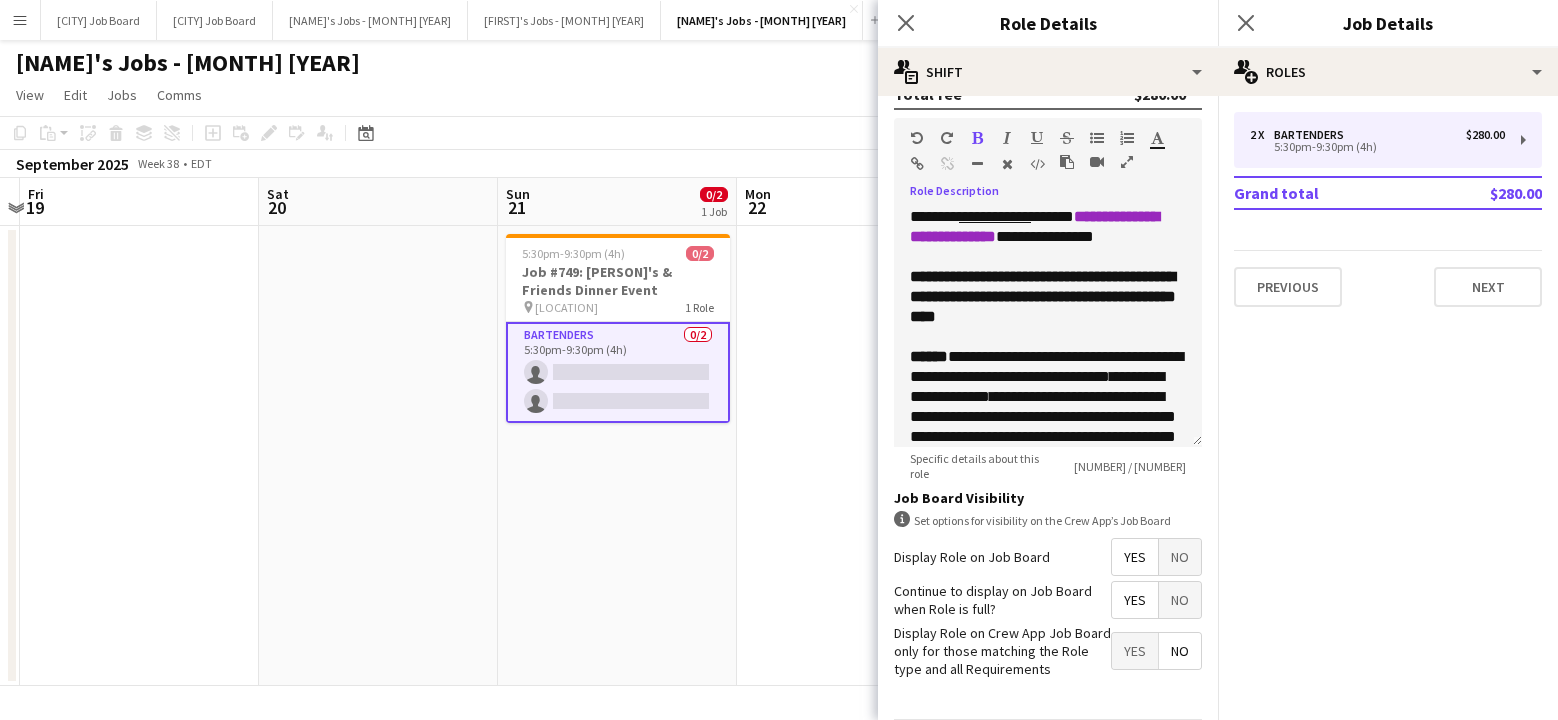 click at bounding box center [1157, 138] 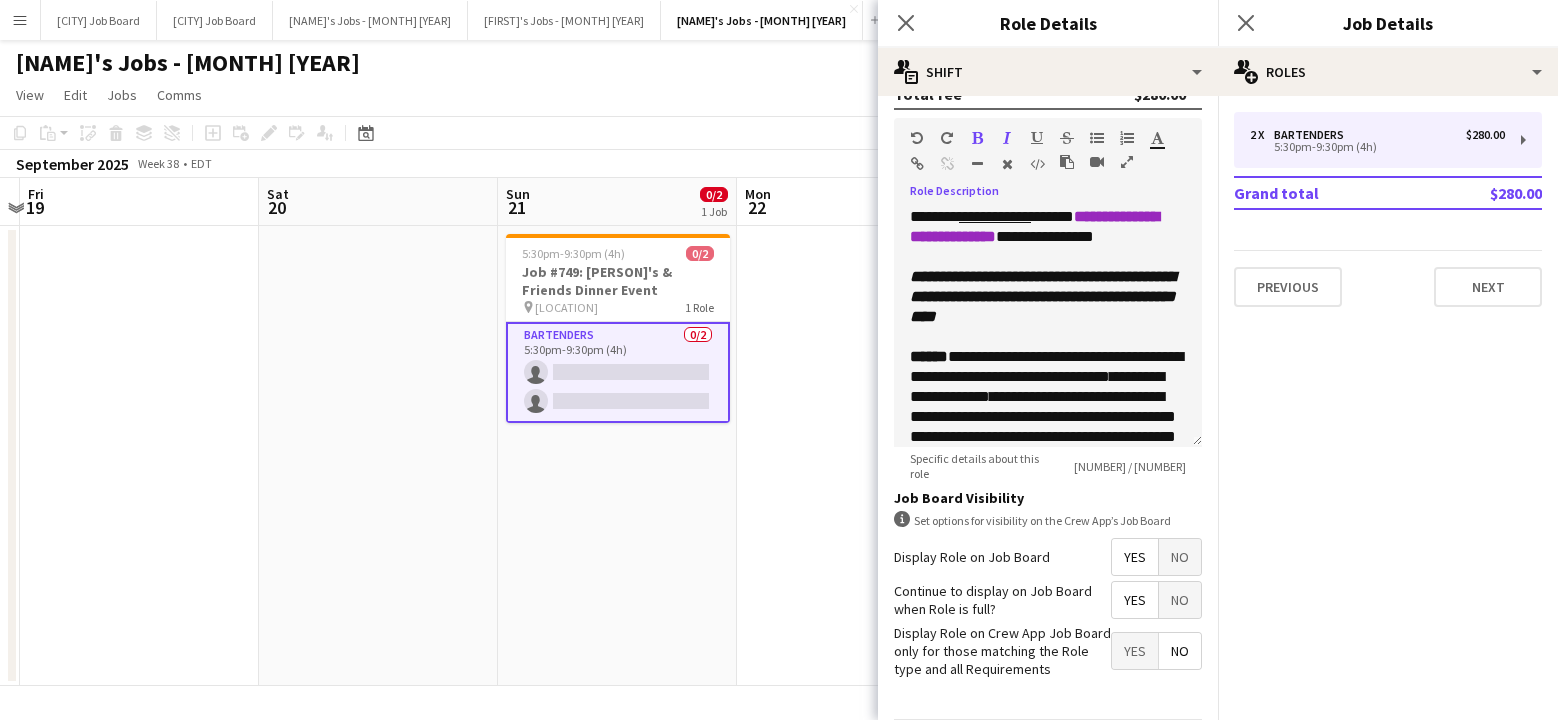 click at bounding box center [1157, 138] 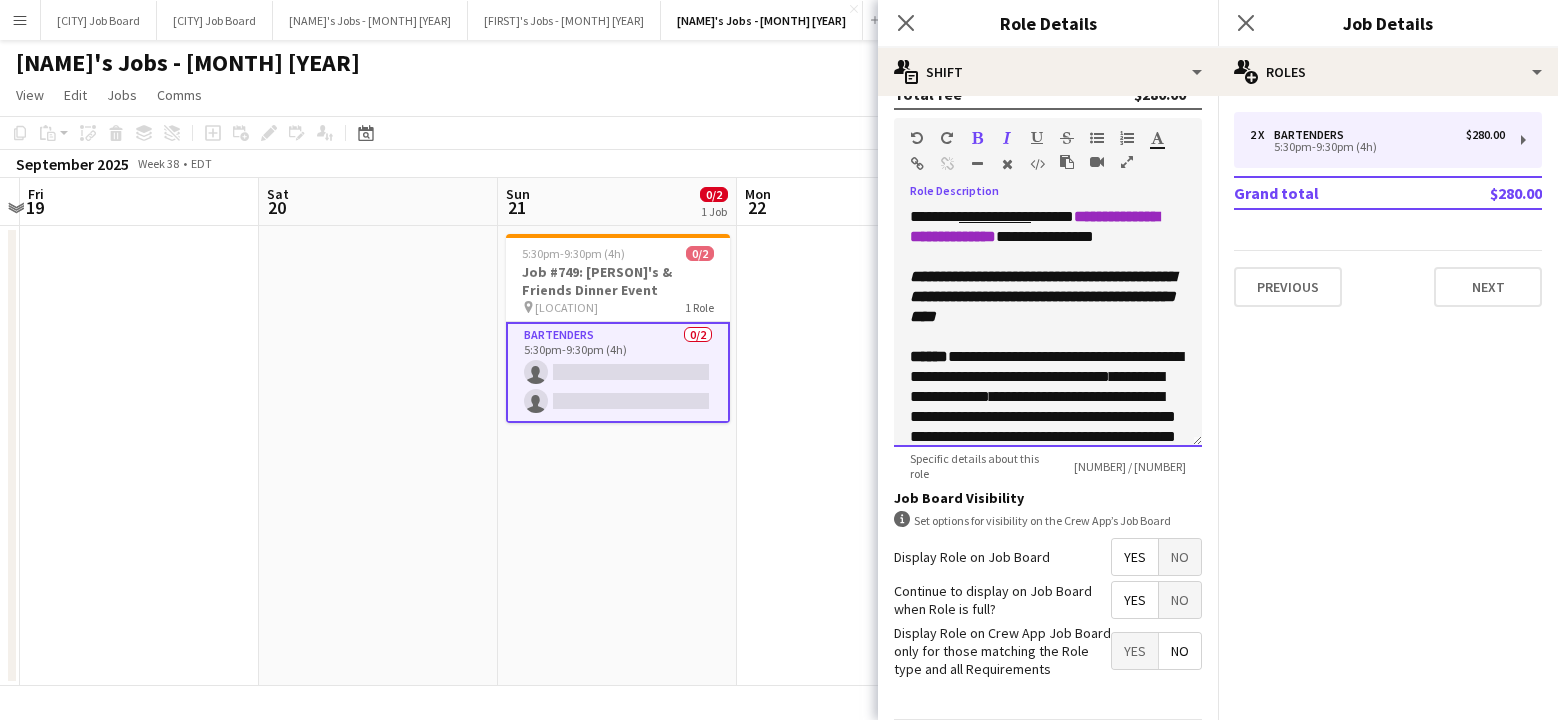 type on "*******" 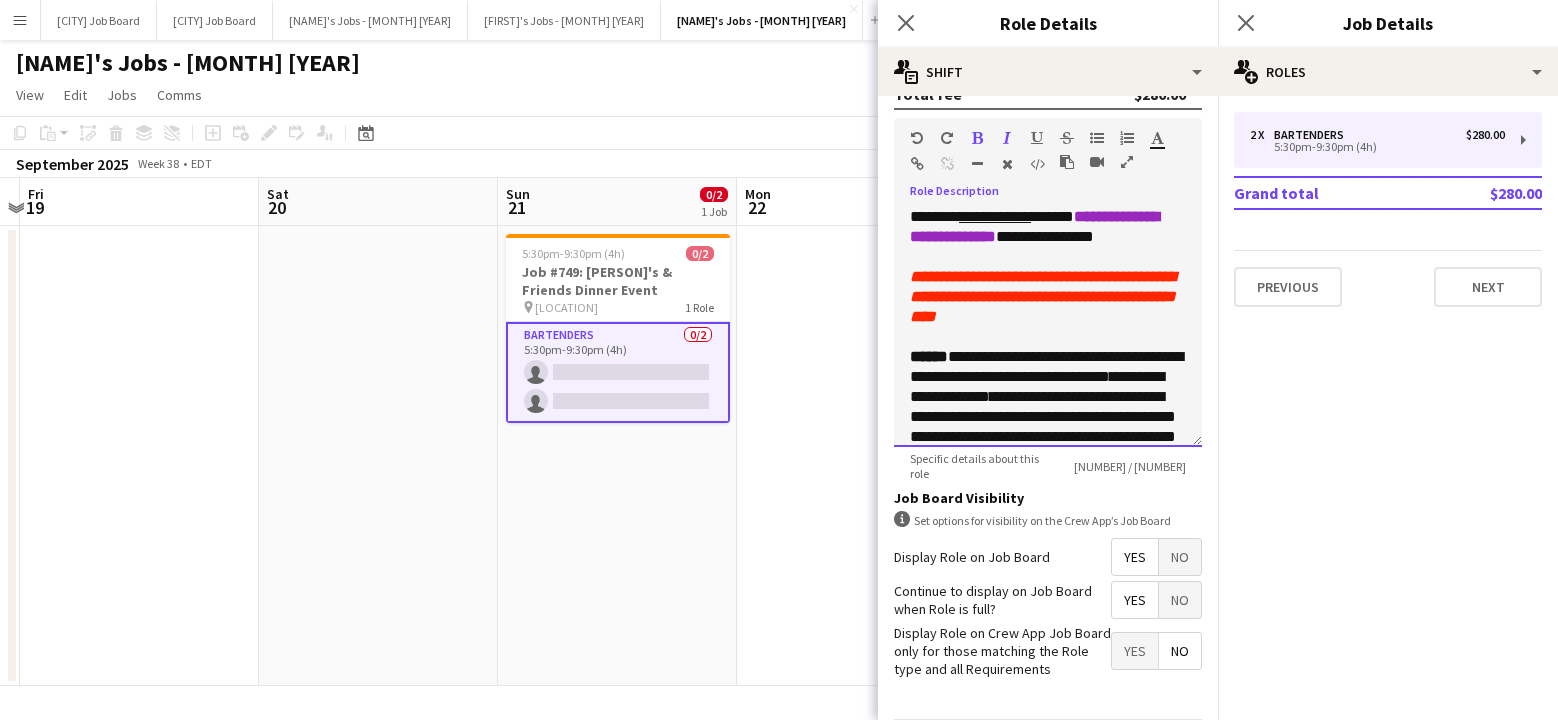 click at bounding box center [1048, 337] 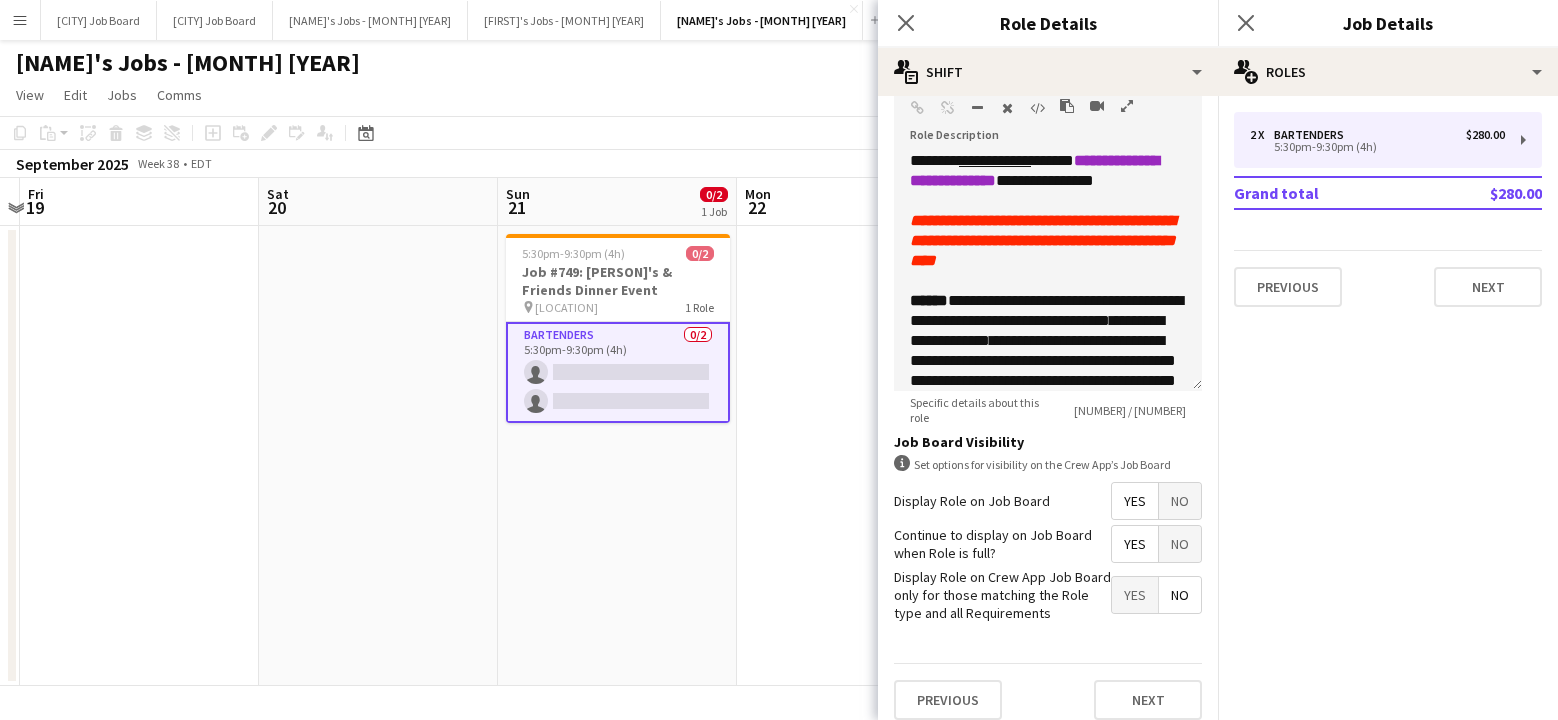 click at bounding box center [856, 456] 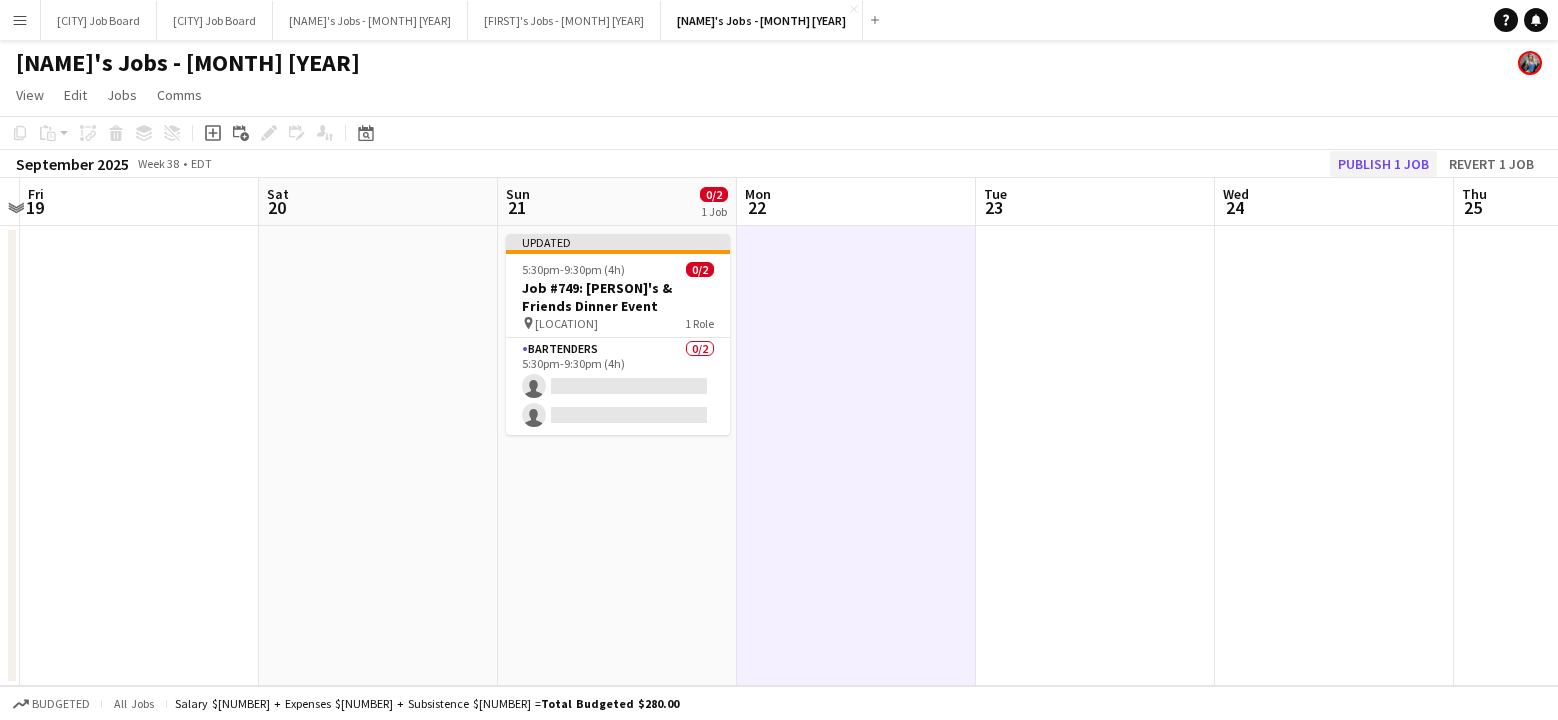 click on "Publish 1 job" 